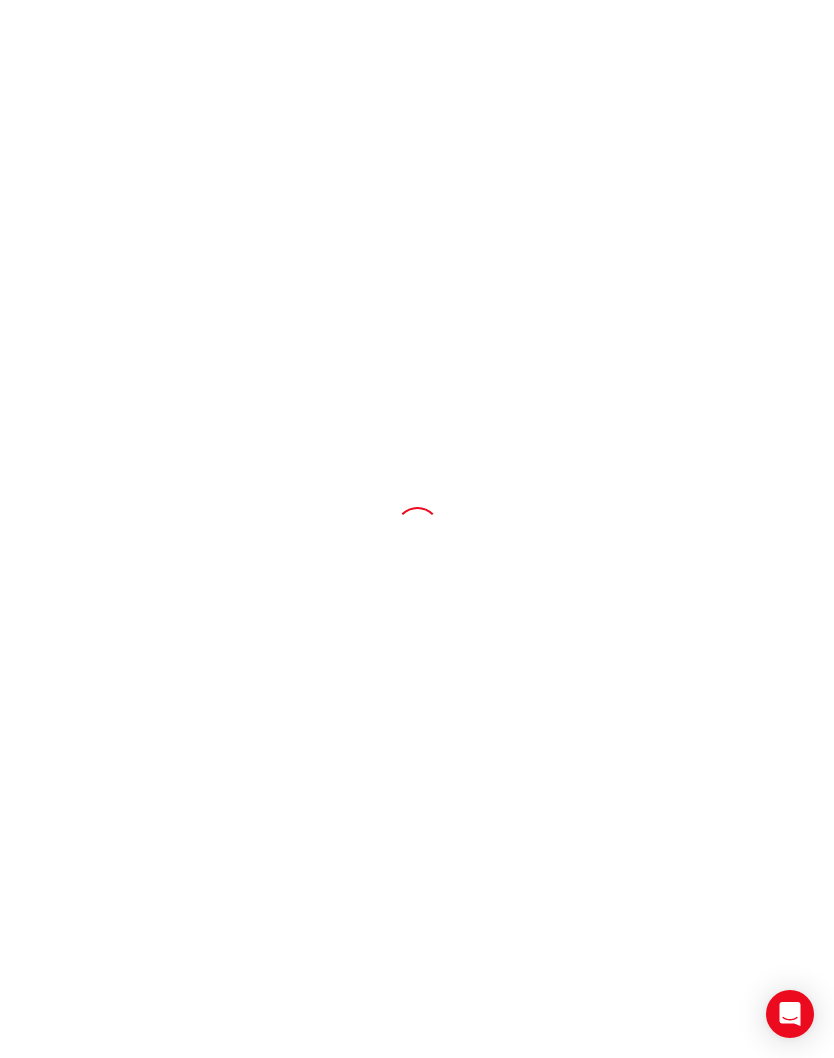 scroll, scrollTop: 0, scrollLeft: 0, axis: both 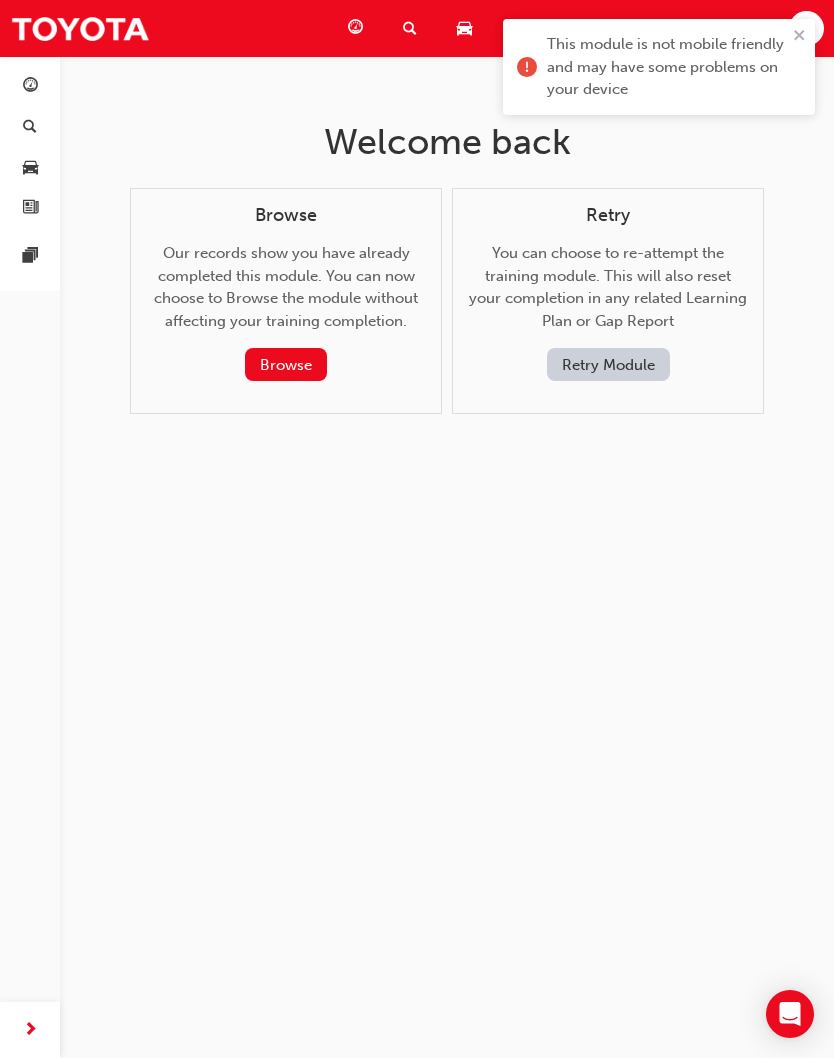 click on "This module is not mobile friendly and may have some problems on your device" at bounding box center (652, 67) 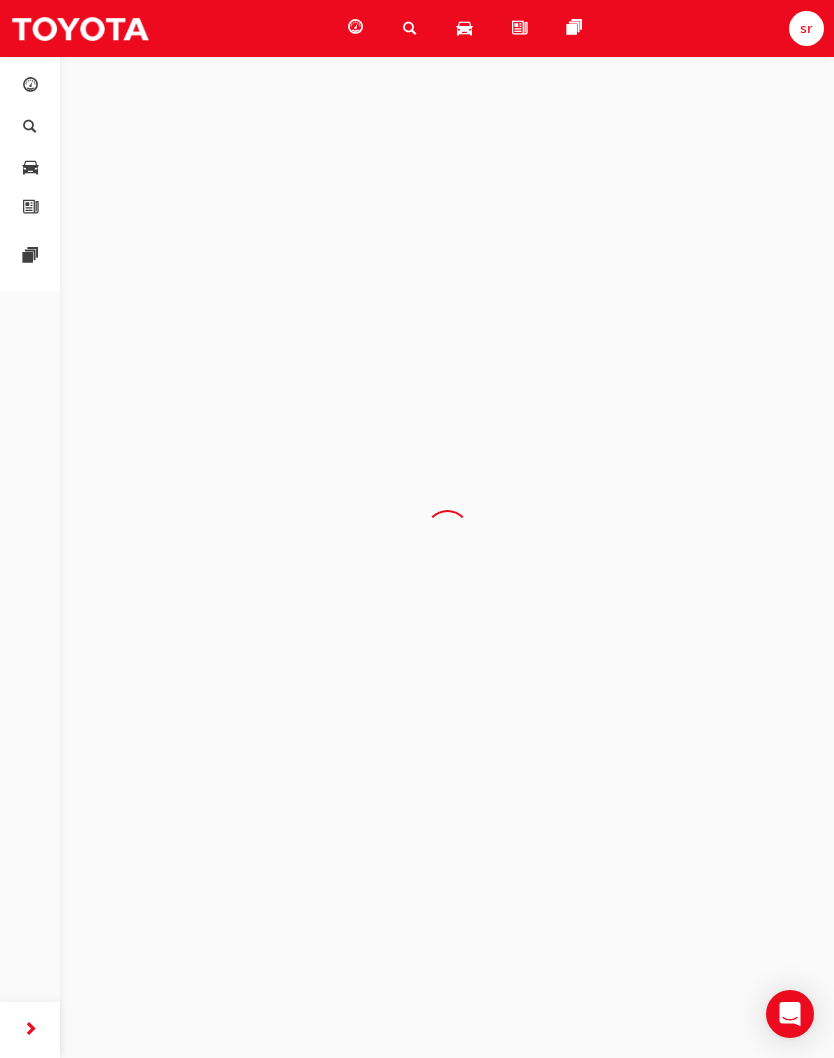 scroll, scrollTop: 1, scrollLeft: 0, axis: vertical 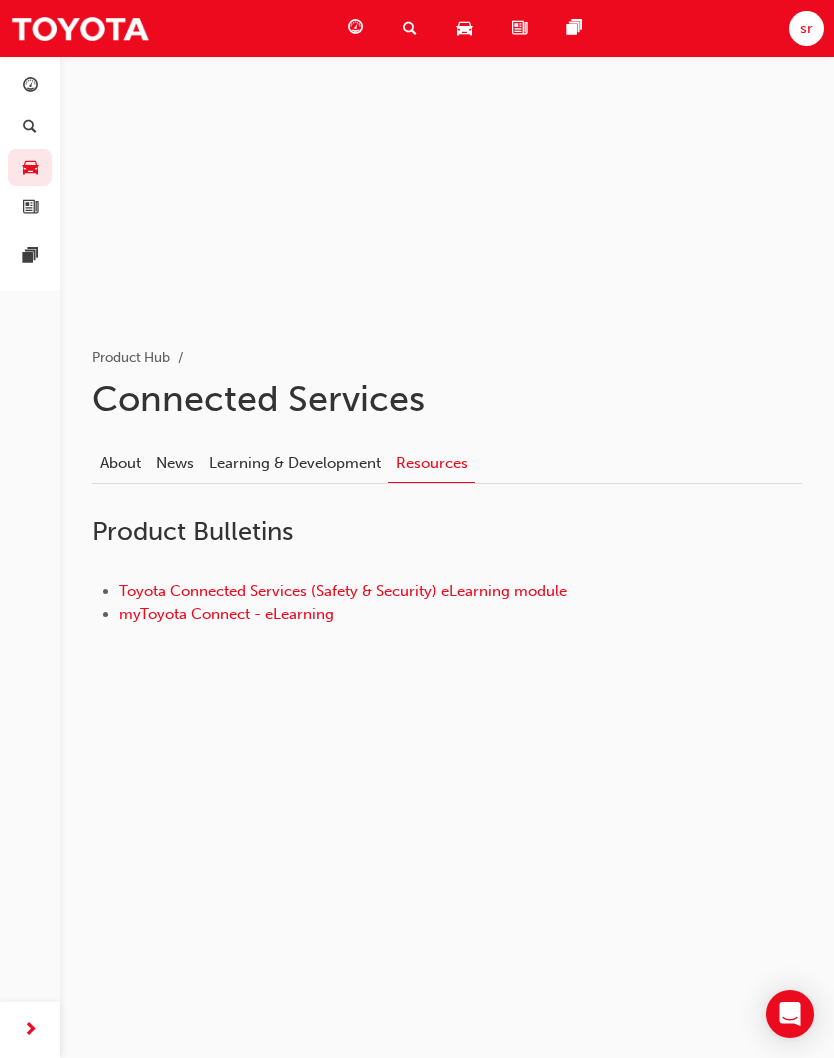 click on "myToyota Connect - eLearning" at bounding box center [226, 614] 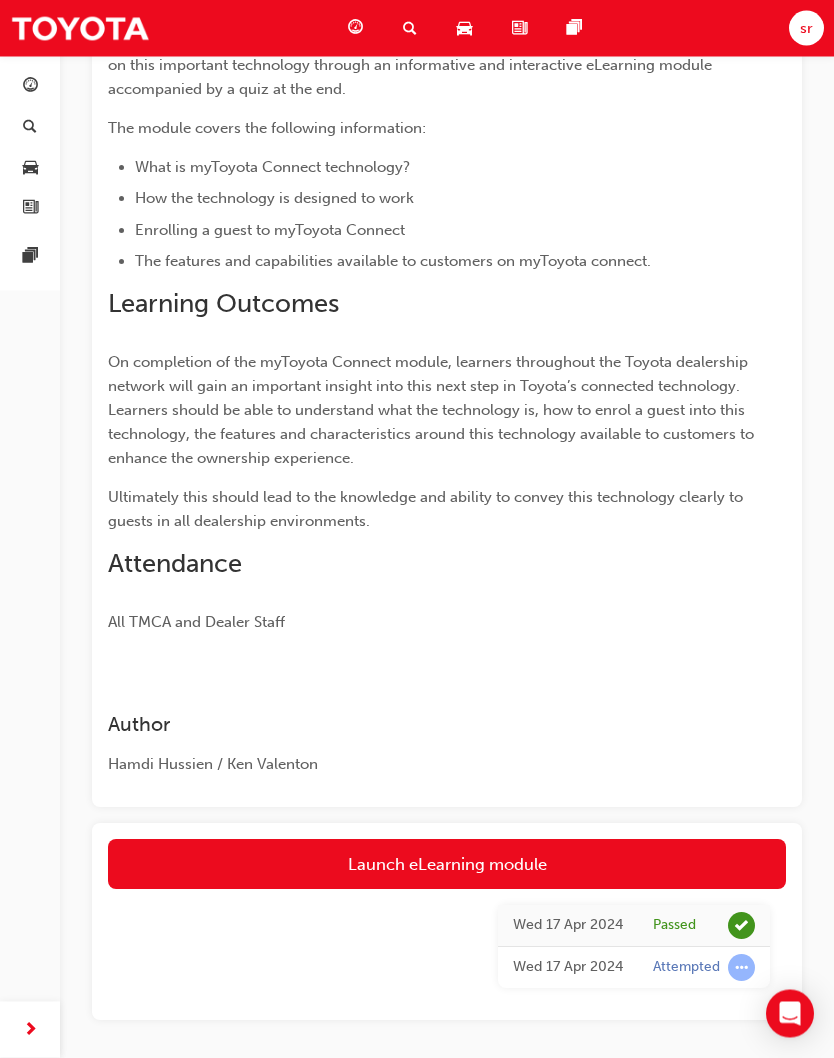 scroll, scrollTop: 307, scrollLeft: 0, axis: vertical 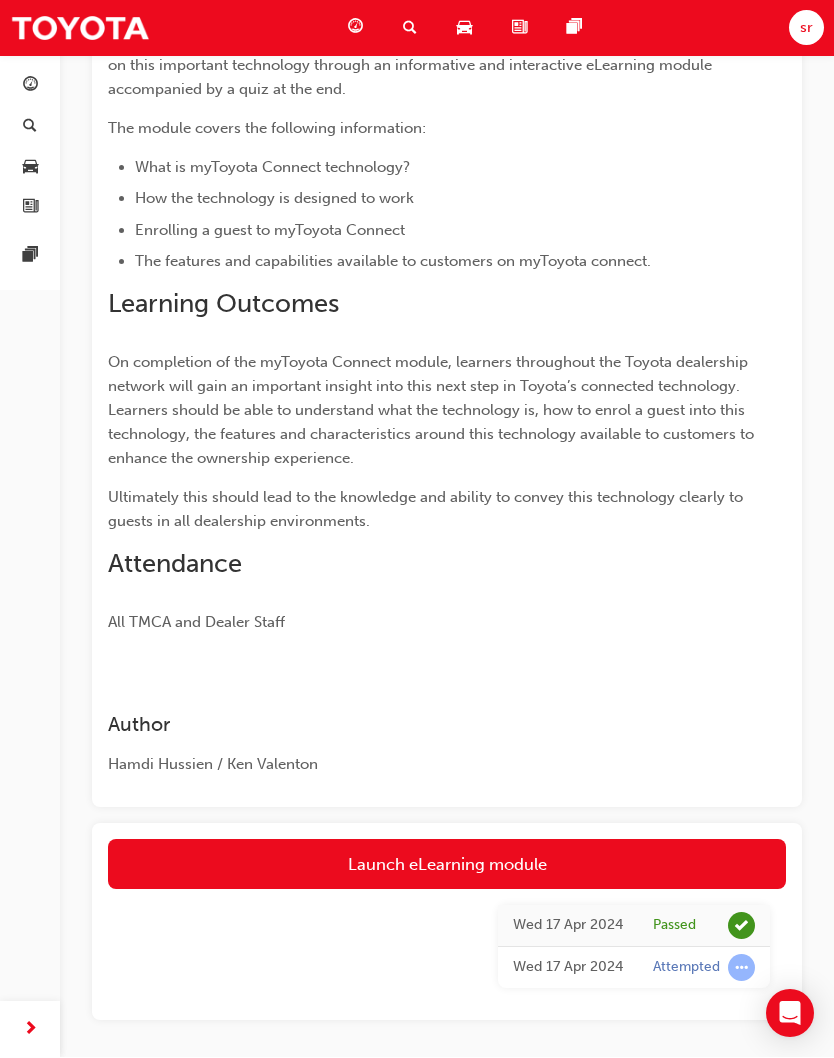 click on "Launch eLearning module" at bounding box center [447, 865] 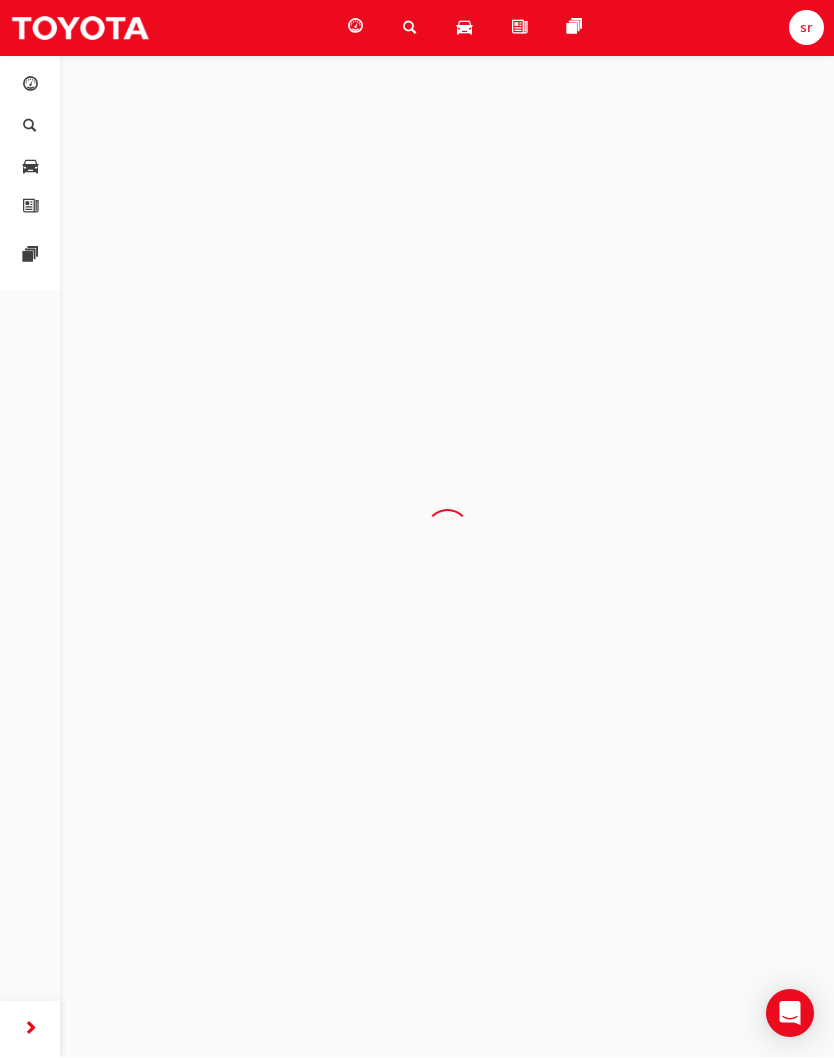 scroll, scrollTop: 0, scrollLeft: 0, axis: both 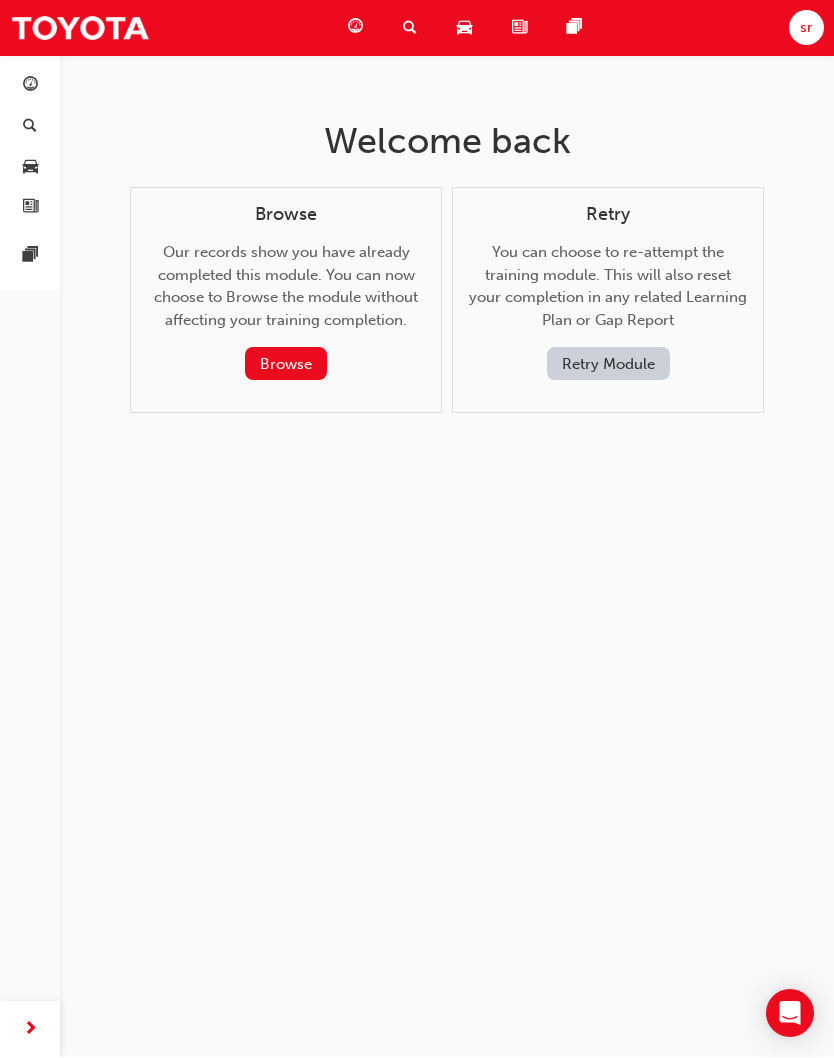 click on "Browse" at bounding box center (286, 364) 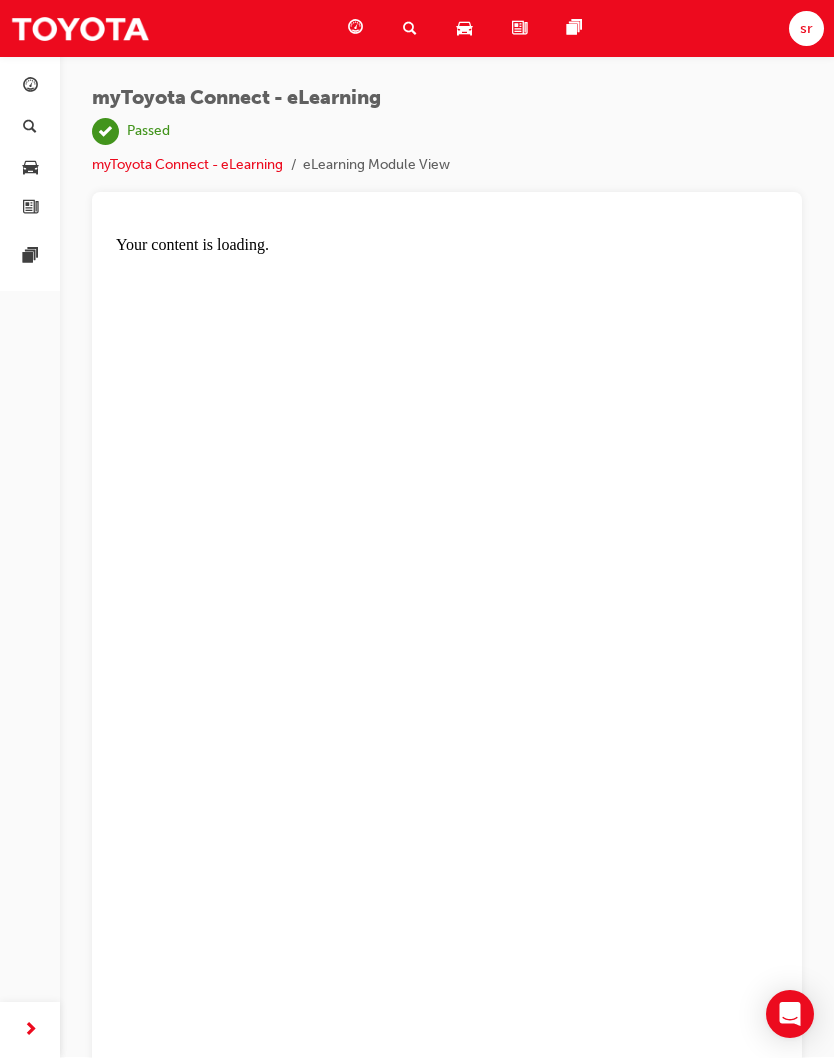 scroll, scrollTop: 0, scrollLeft: 0, axis: both 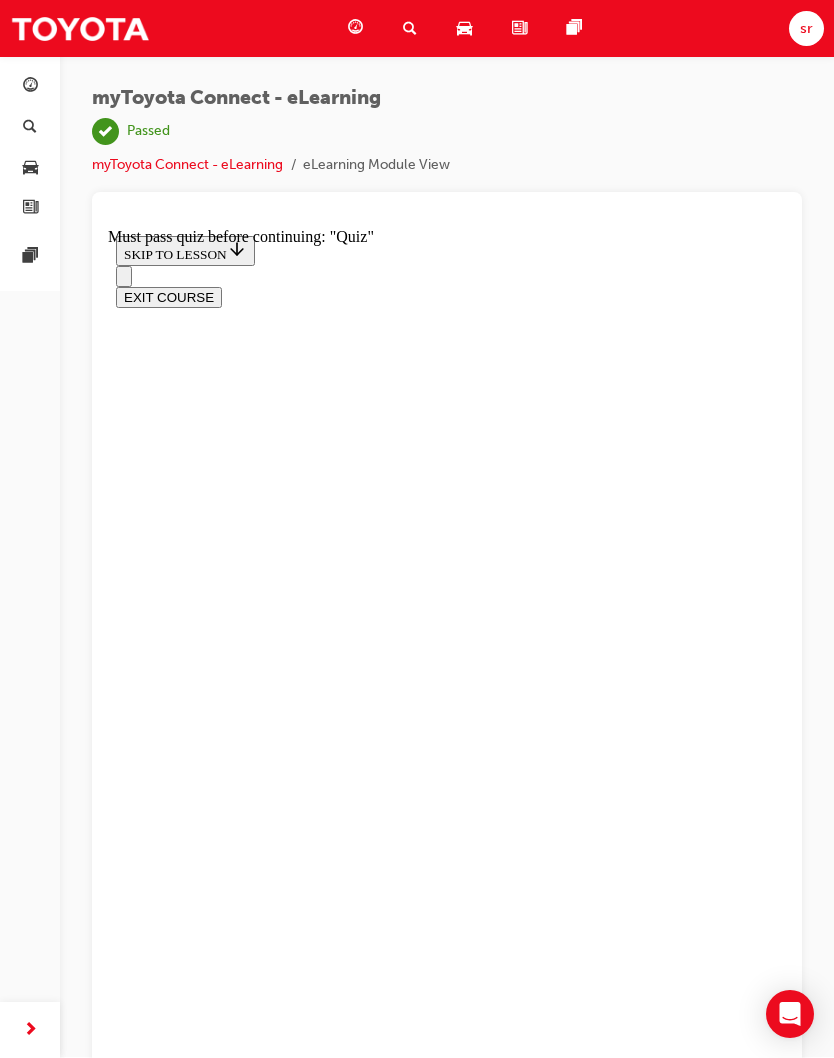 click at bounding box center [124, 276] 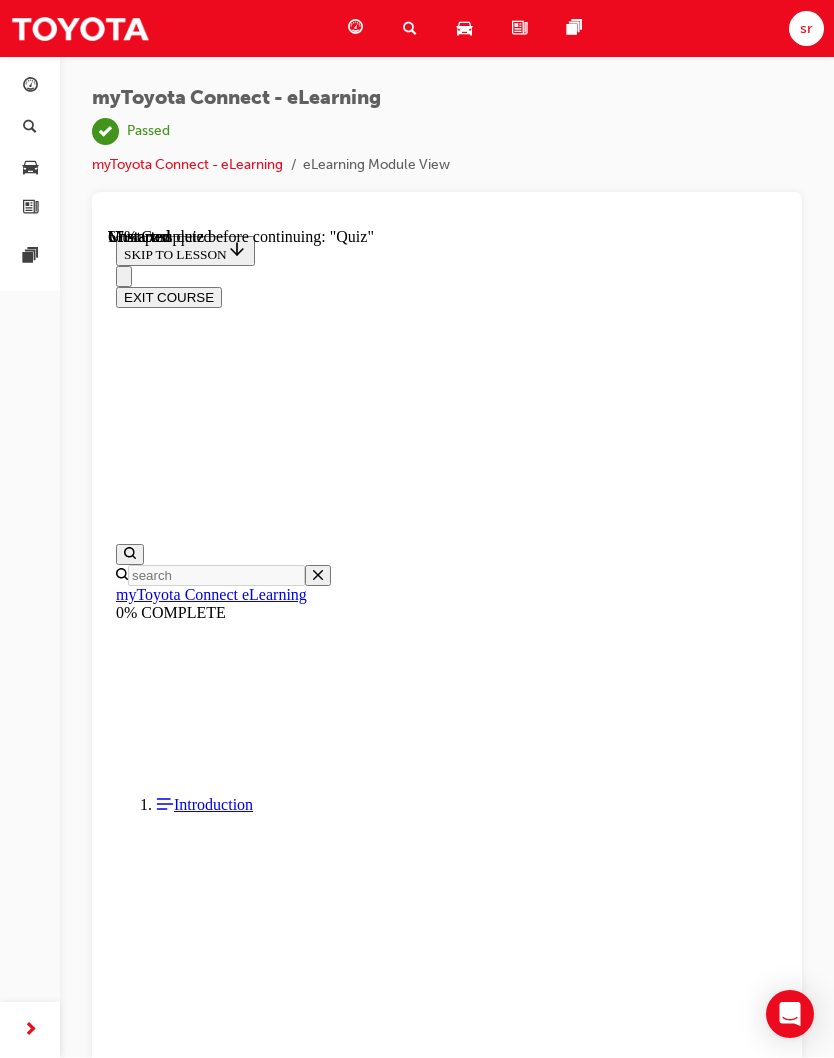 click on "Introduction" at bounding box center (467, 1117) 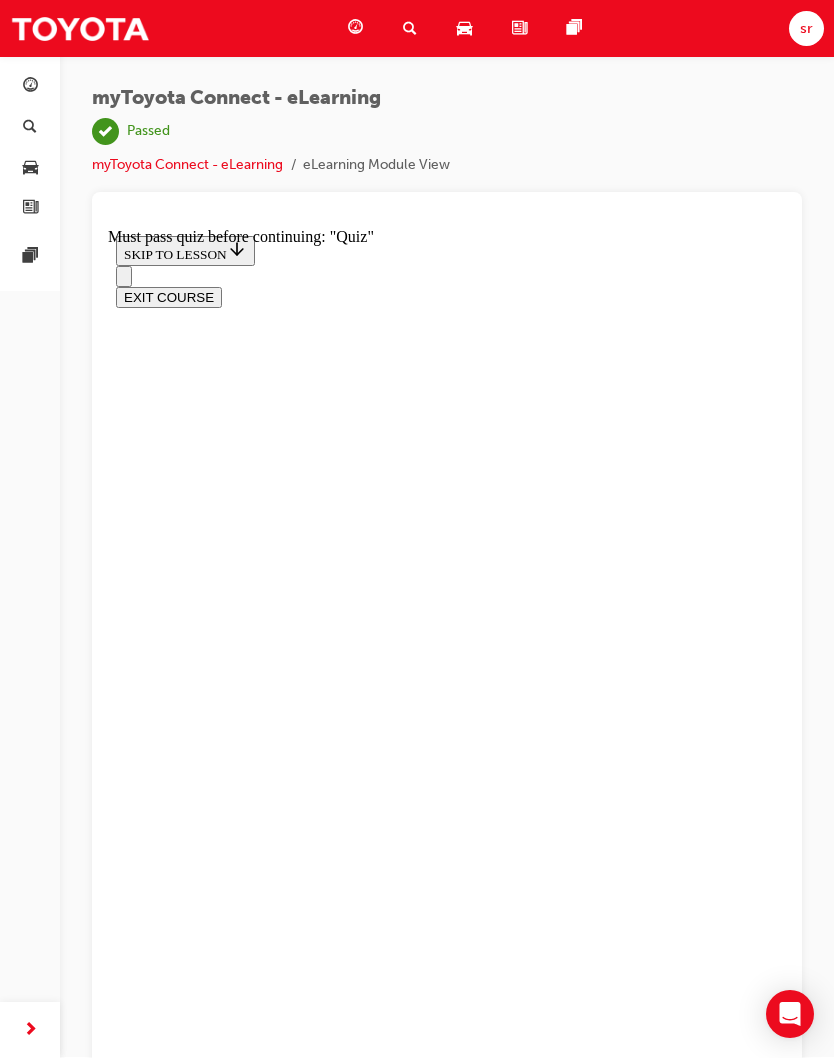 scroll, scrollTop: 62, scrollLeft: 0, axis: vertical 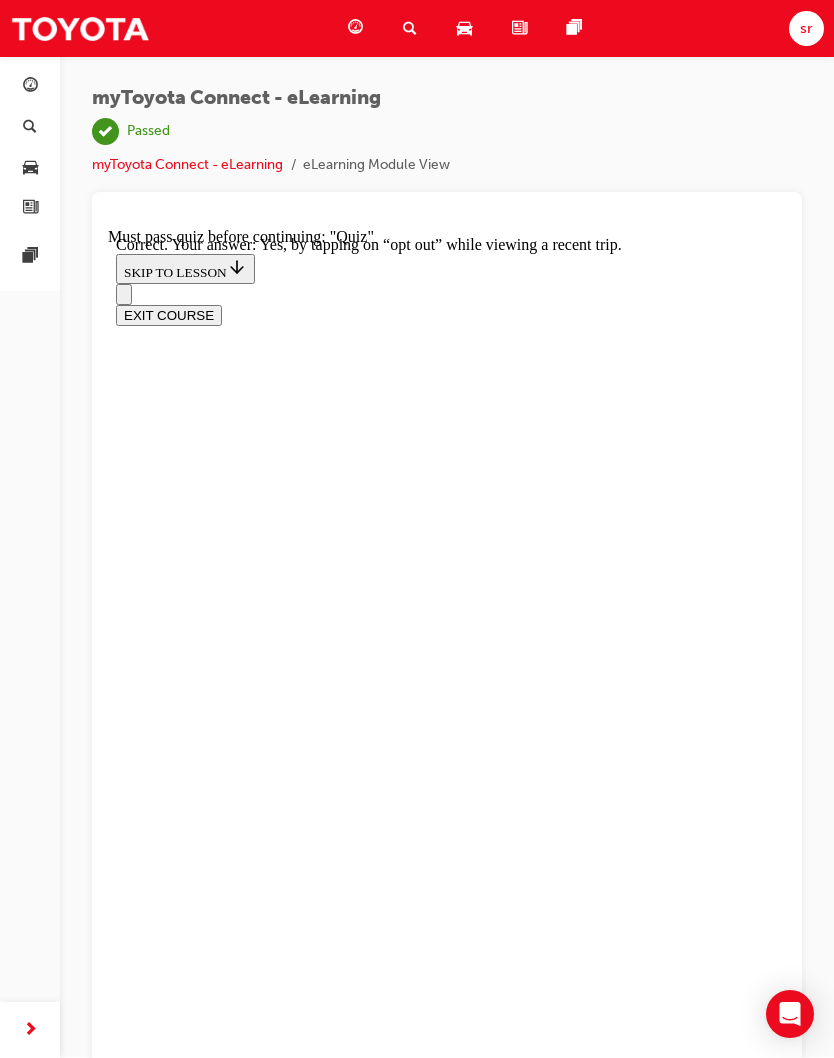 click on "NEXT" at bounding box center (142, 9717) 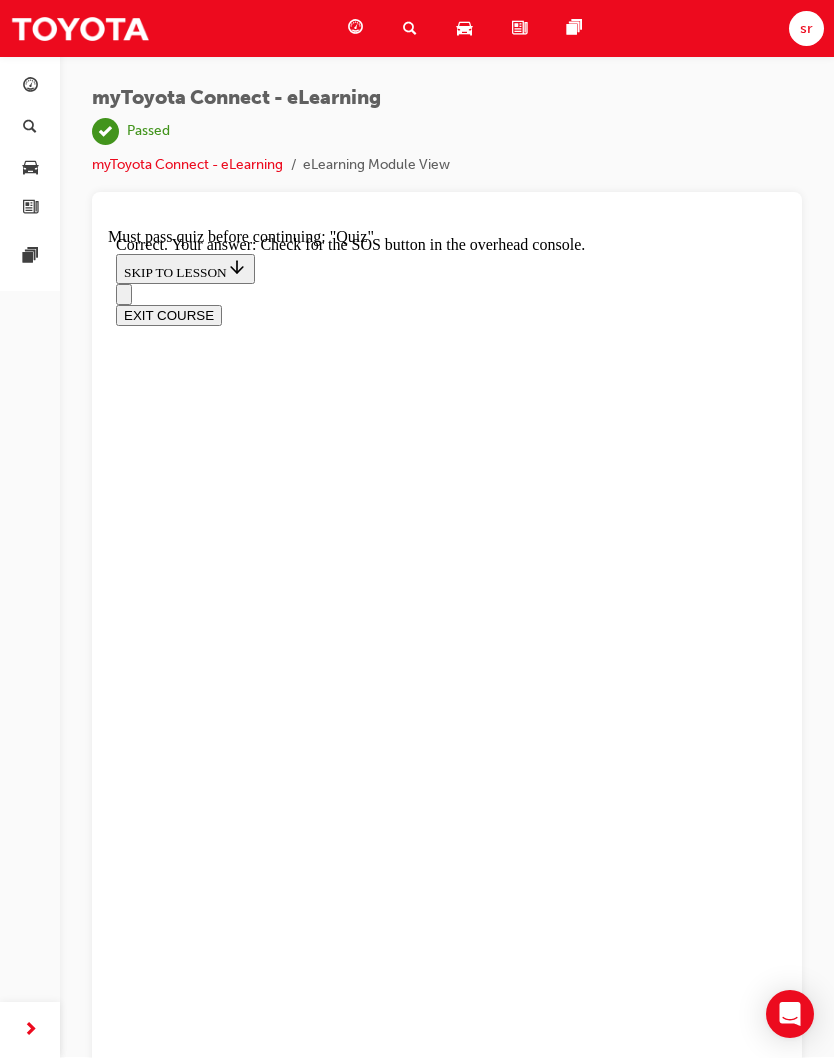 click on "NEXT" at bounding box center (142, 13451) 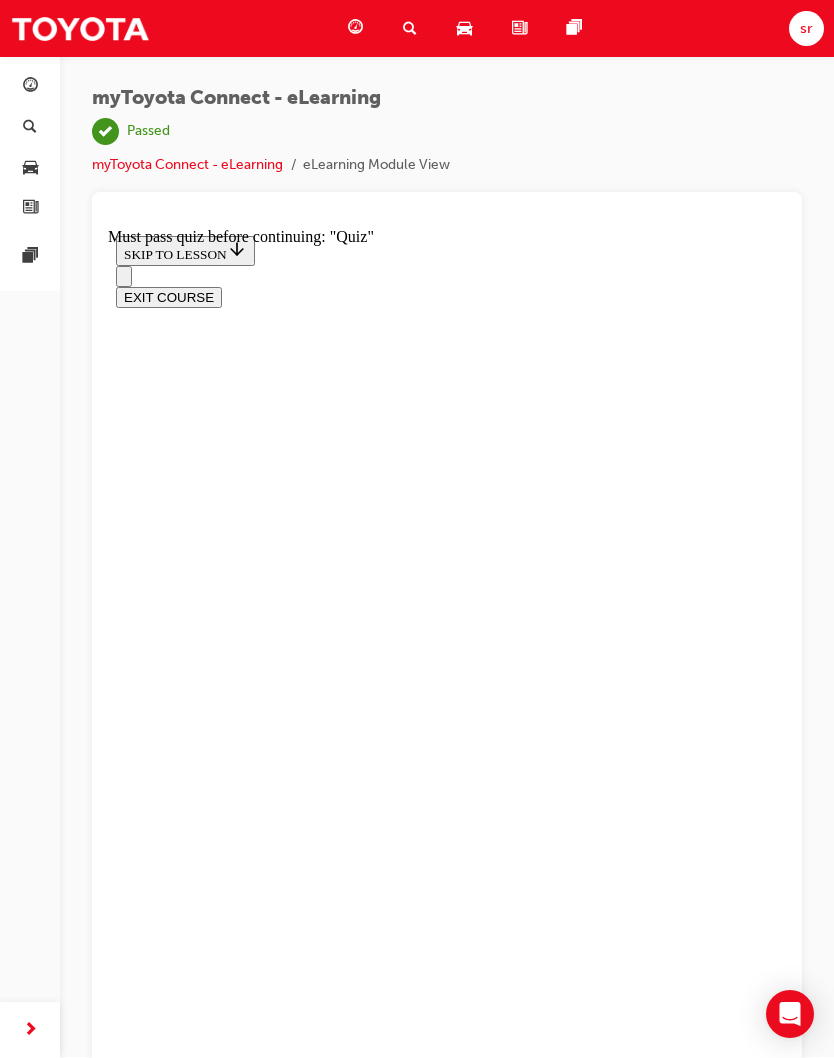 click at bounding box center [447, 11473] 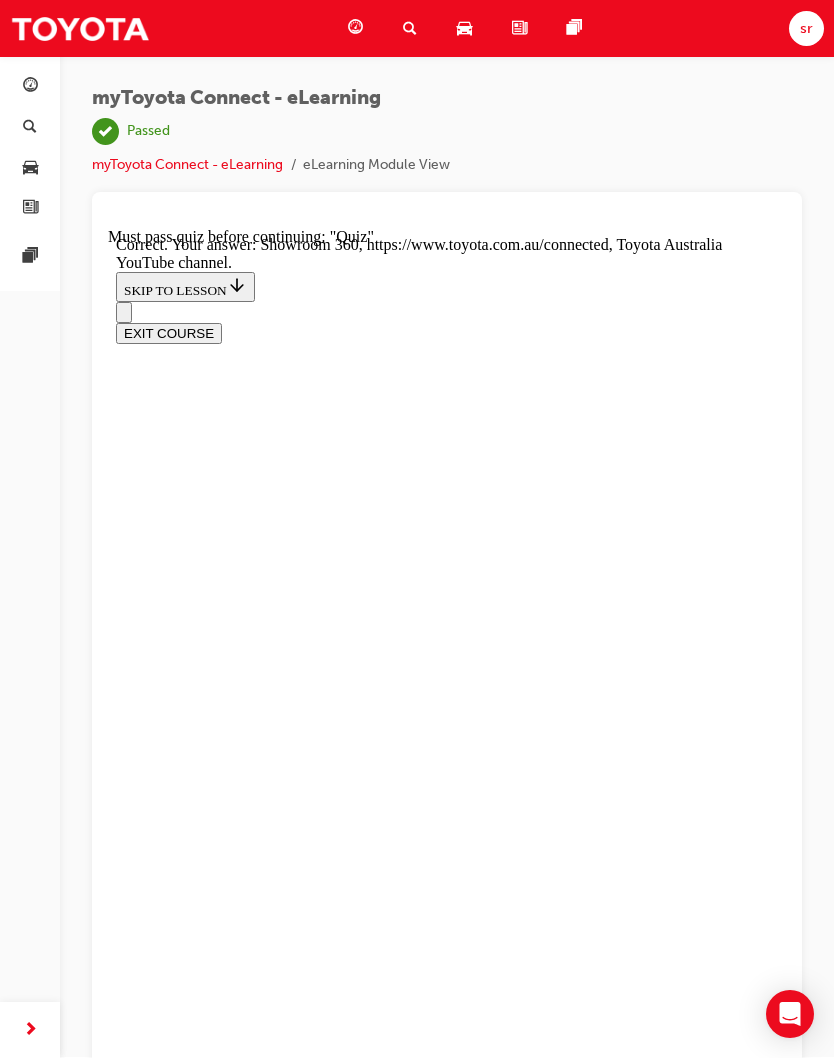 scroll, scrollTop: 104, scrollLeft: 0, axis: vertical 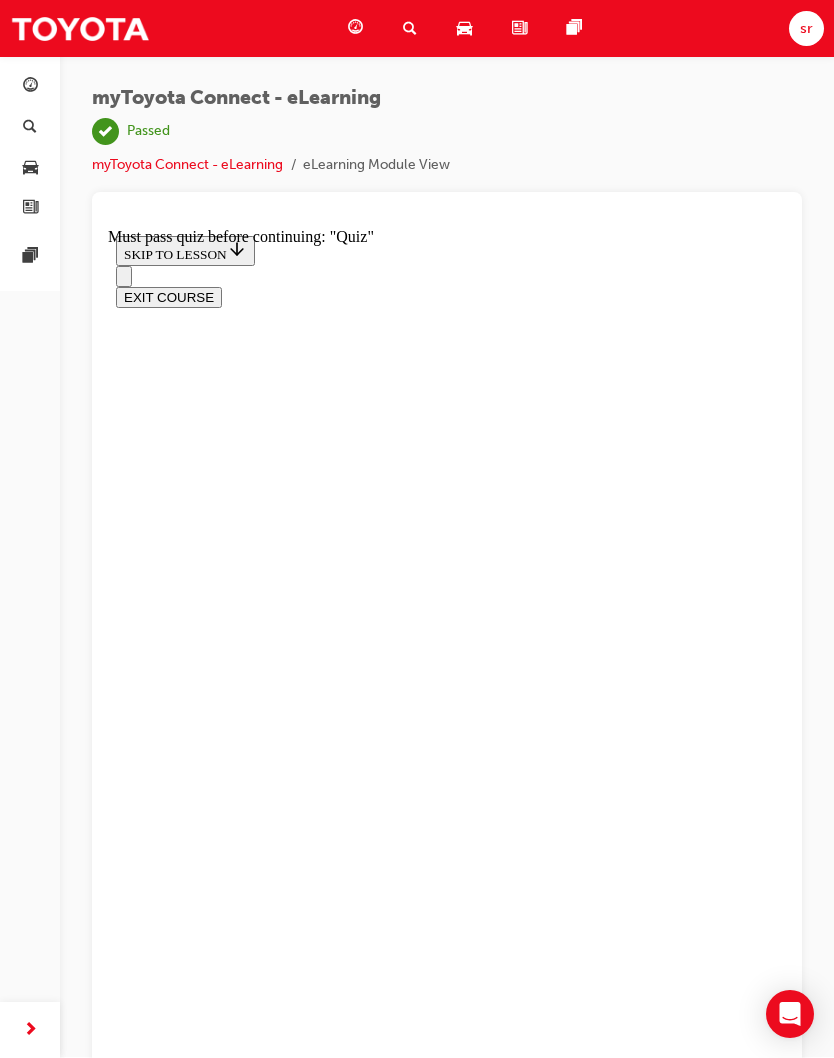 click at bounding box center [447, 16405] 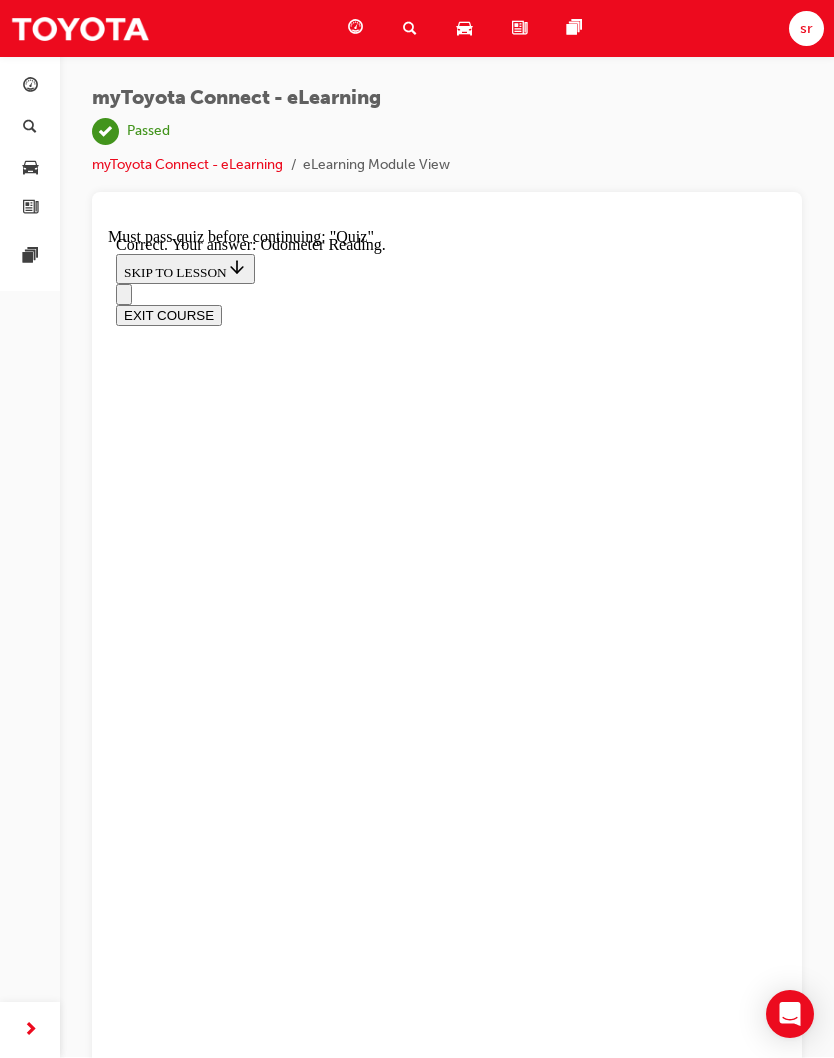 scroll, scrollTop: 160, scrollLeft: 0, axis: vertical 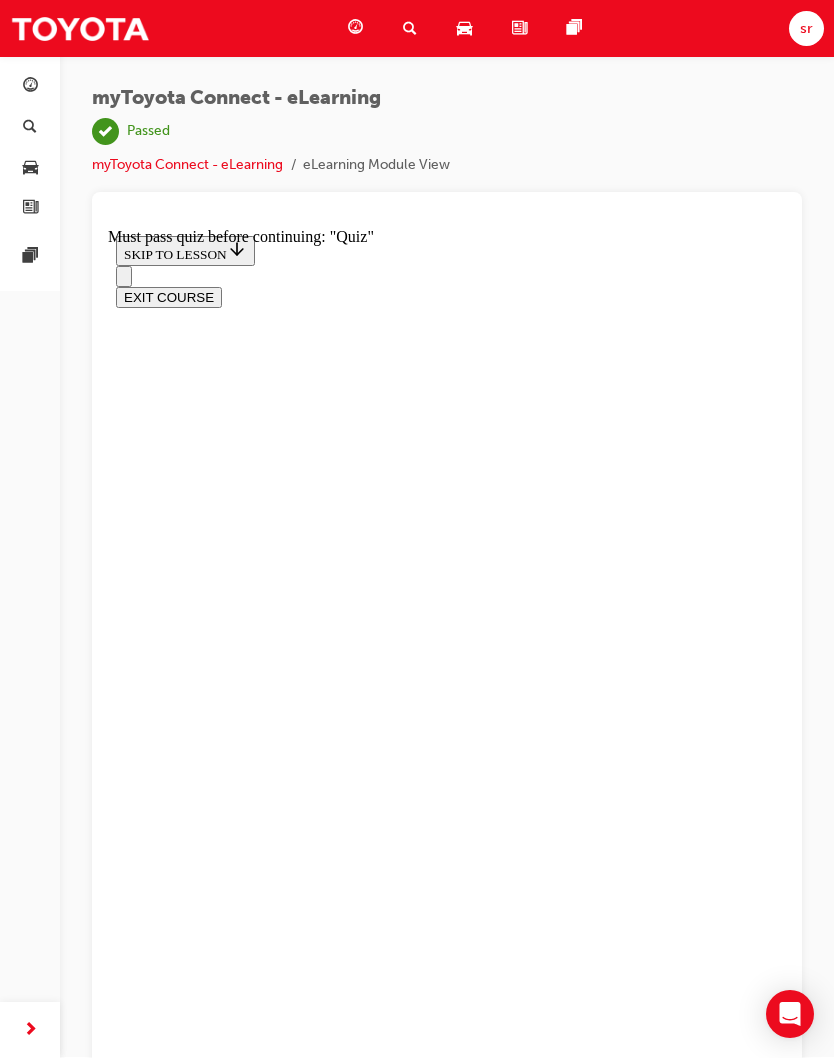 click at bounding box center [447, 12747] 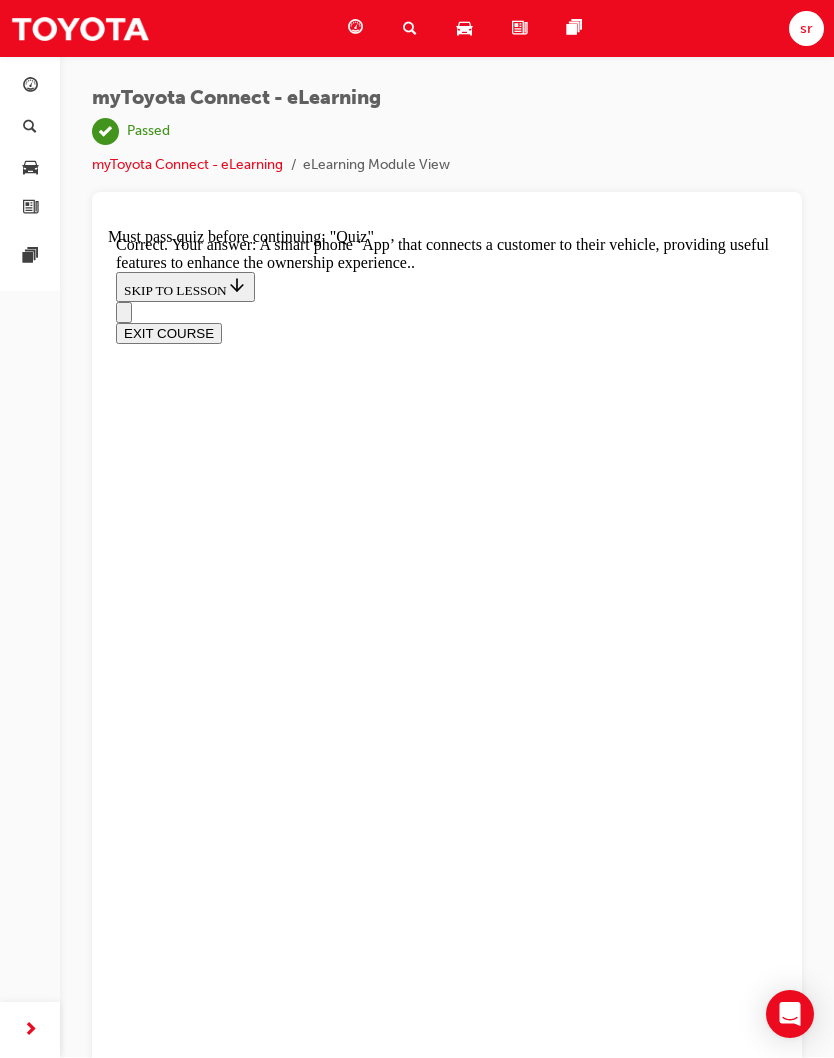 scroll, scrollTop: 126, scrollLeft: 0, axis: vertical 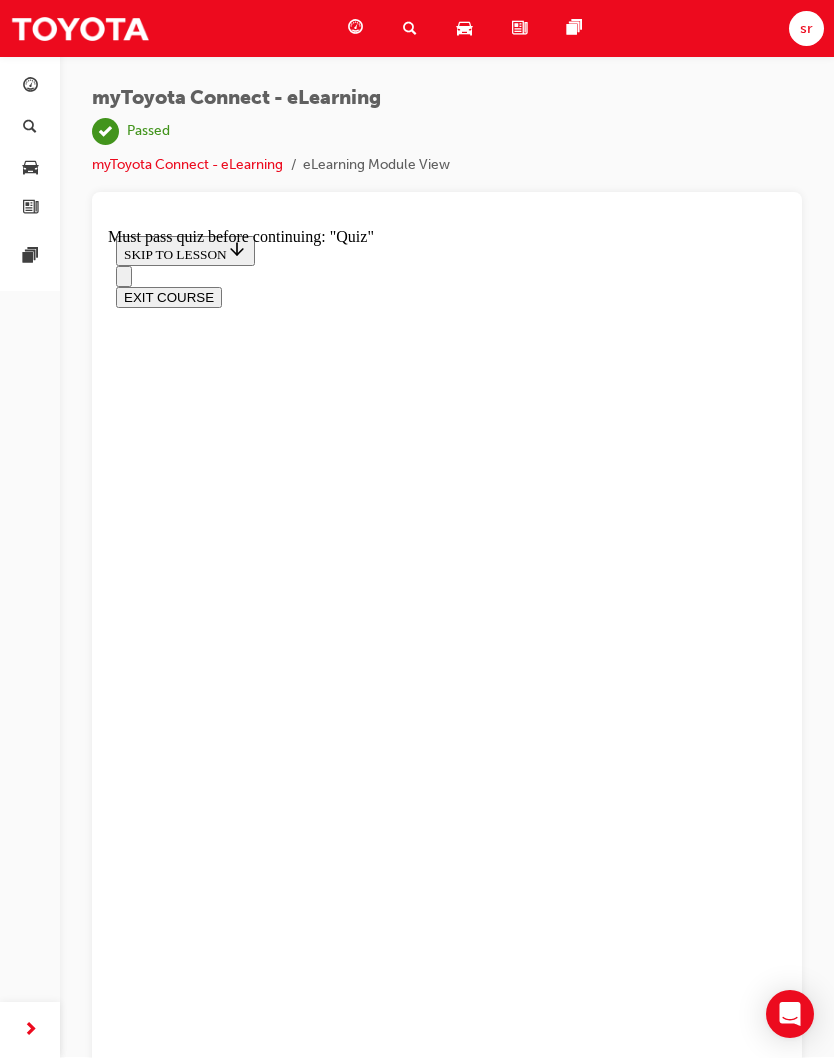 click at bounding box center (447, 11509) 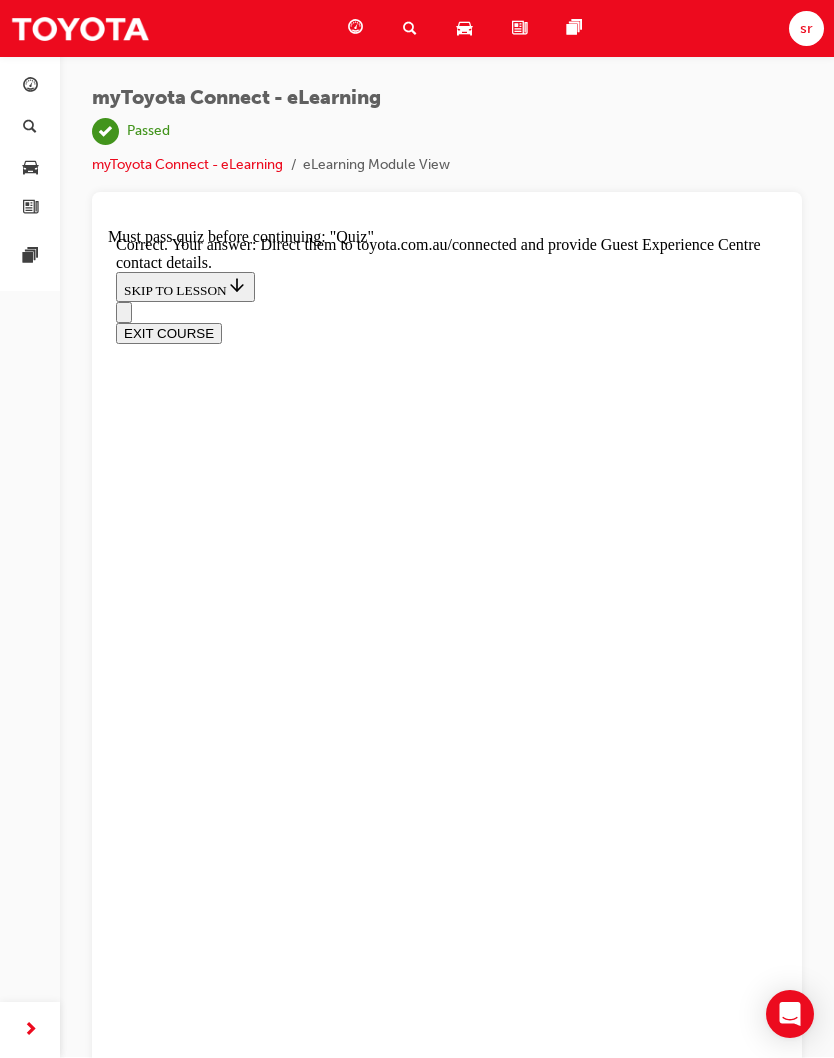 scroll, scrollTop: 146, scrollLeft: 0, axis: vertical 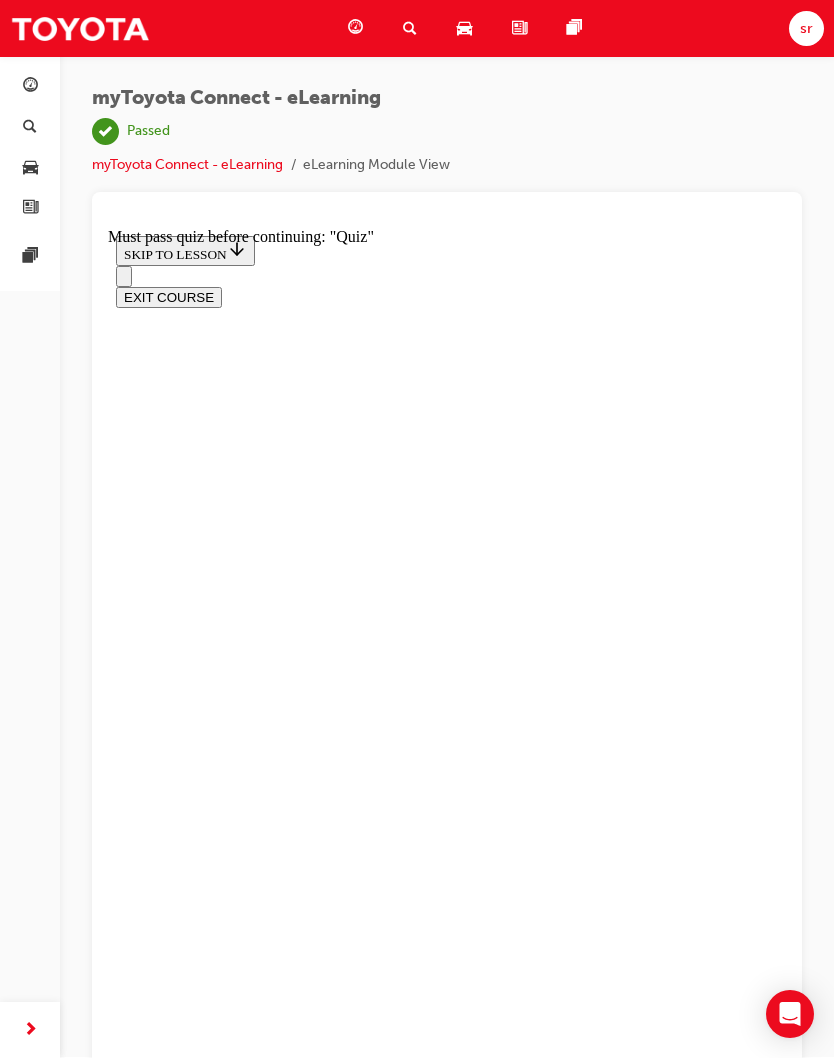 click at bounding box center [447, 12711] 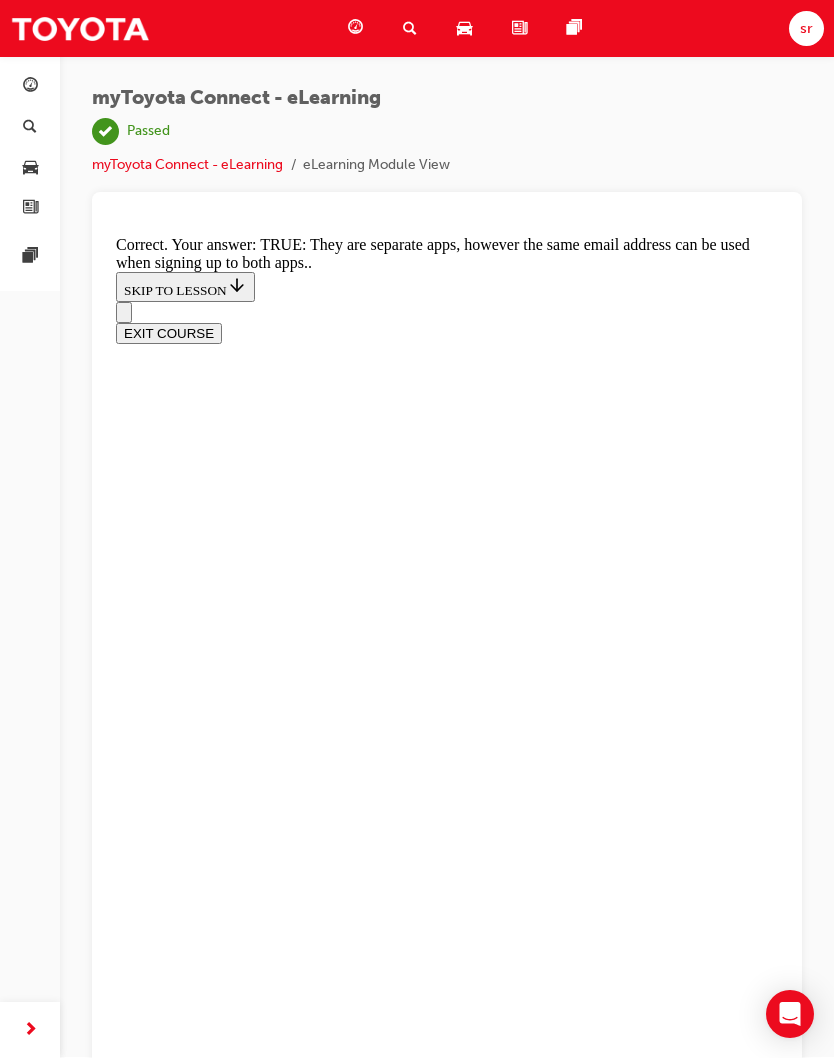 click on "NEXT" at bounding box center (142, 14688) 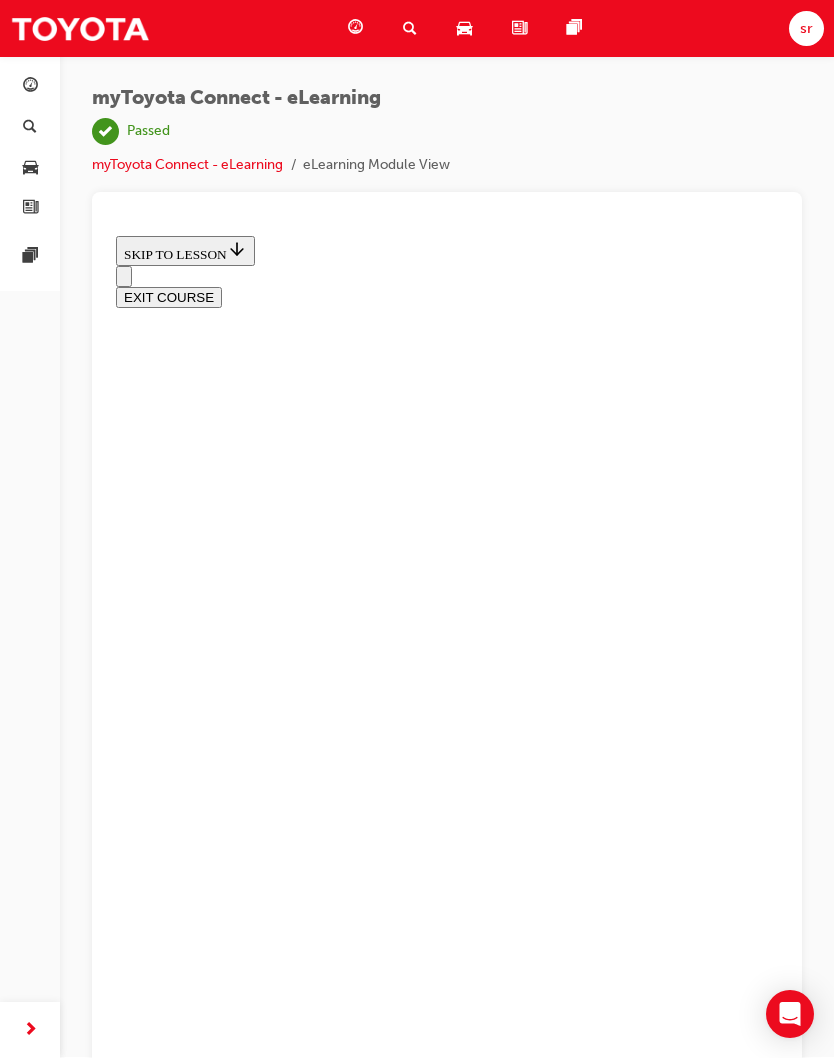 scroll, scrollTop: 151, scrollLeft: 0, axis: vertical 